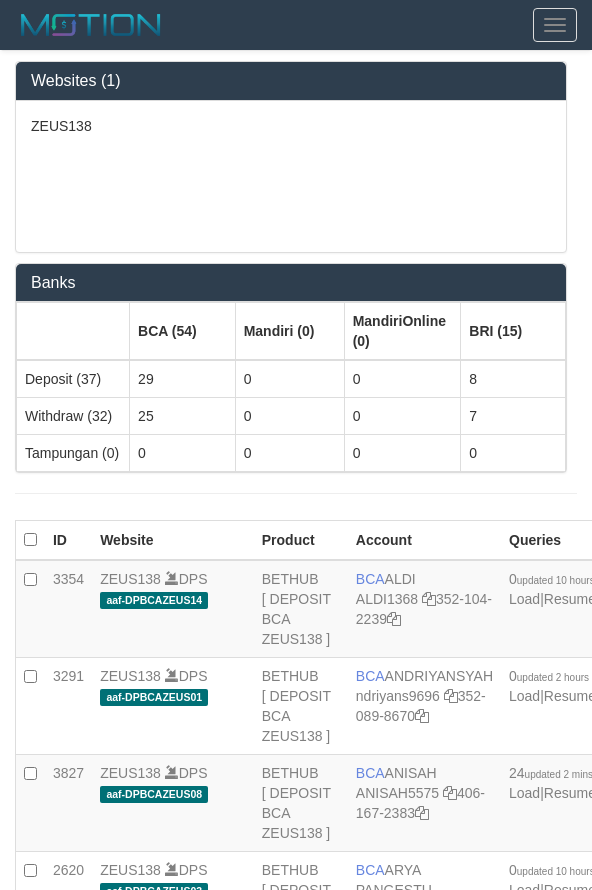 scroll, scrollTop: 3601, scrollLeft: 0, axis: vertical 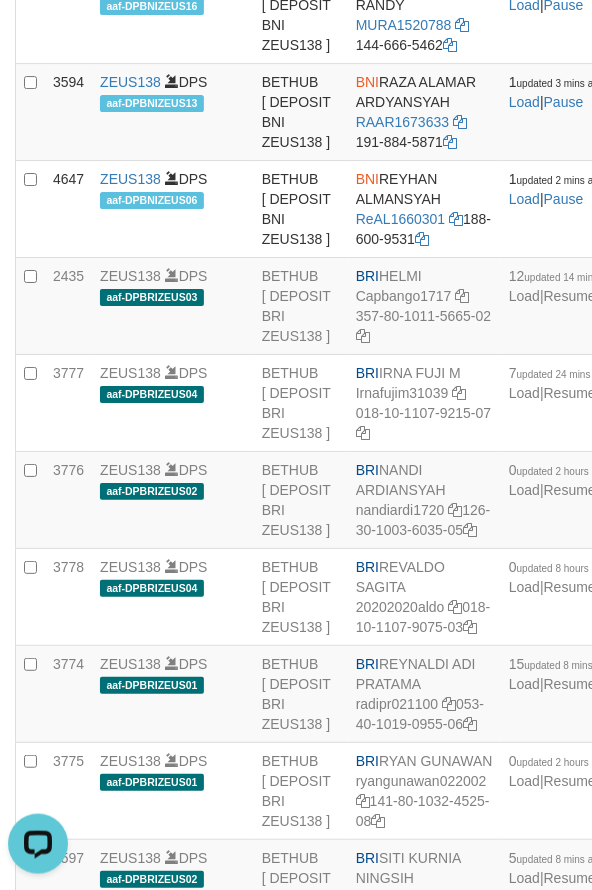 click on "BETHUB
[ DEPOSIT BCA ZEUS138 ]" at bounding box center [301, -276] 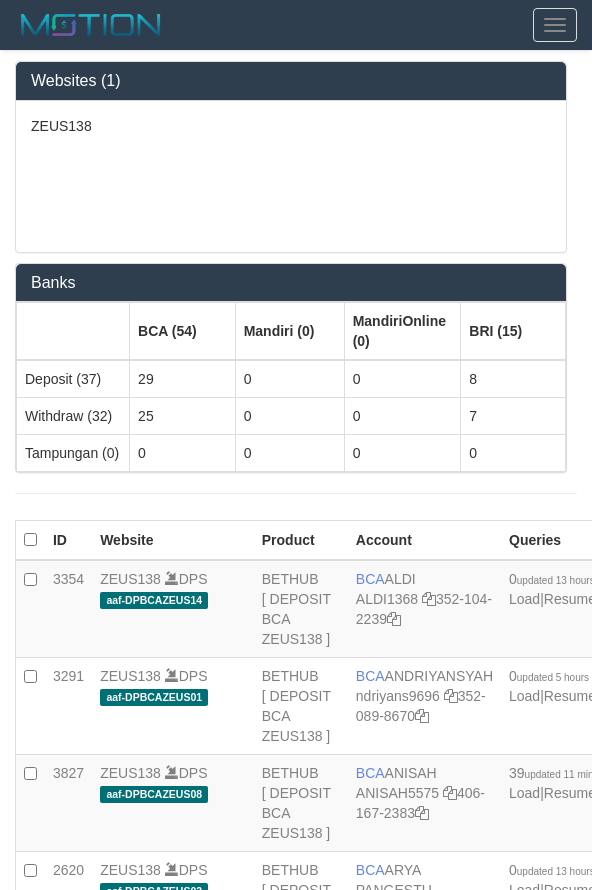 scroll, scrollTop: 348, scrollLeft: 0, axis: vertical 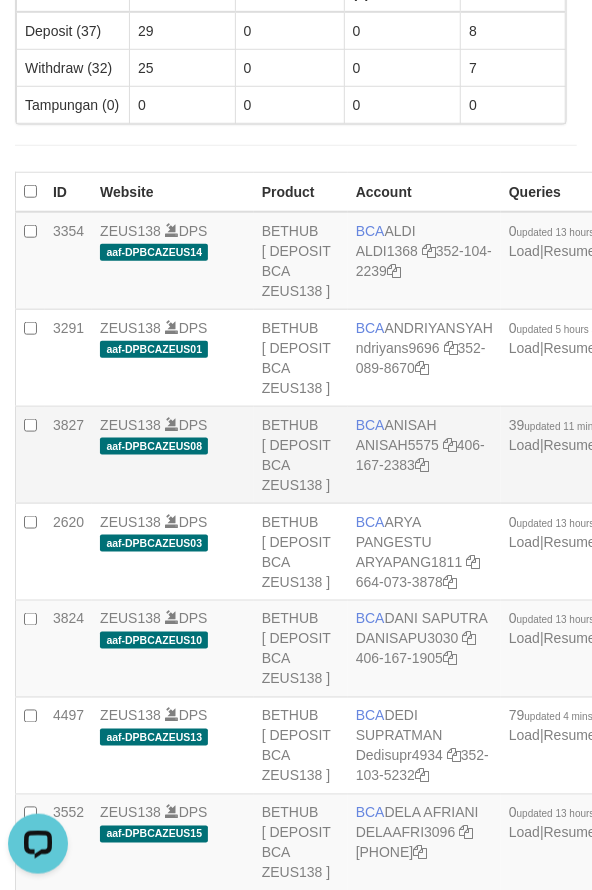 click on "BCA
ANISAH
ANISAH5575
406-167-2383" at bounding box center (424, 455) 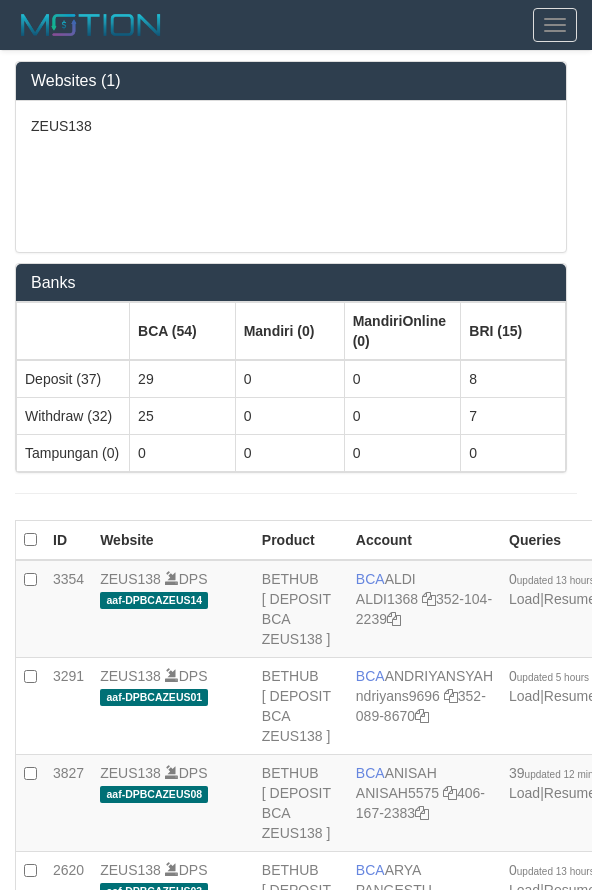 scroll, scrollTop: 348, scrollLeft: 0, axis: vertical 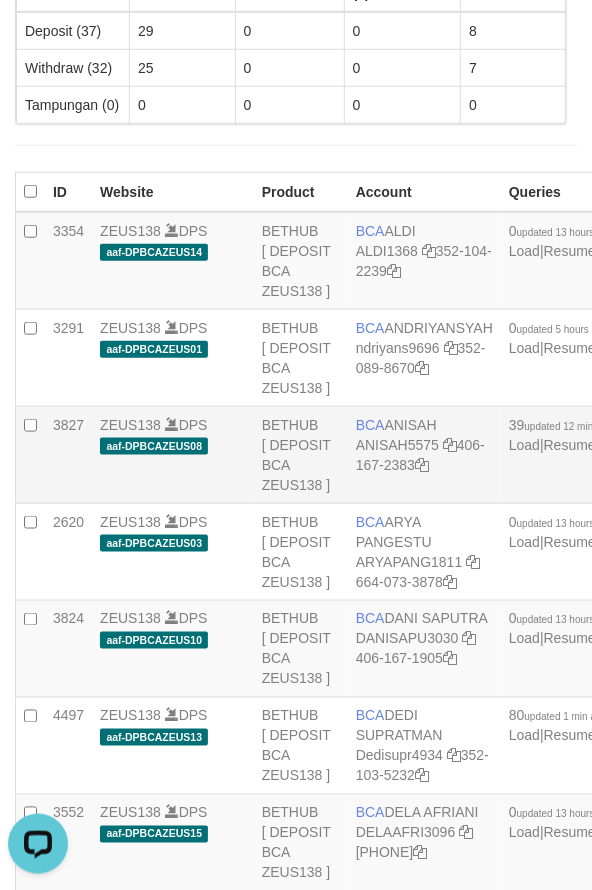 click on "BCA
ANISAH
ANISAH5575
406-167-2383" at bounding box center (424, 455) 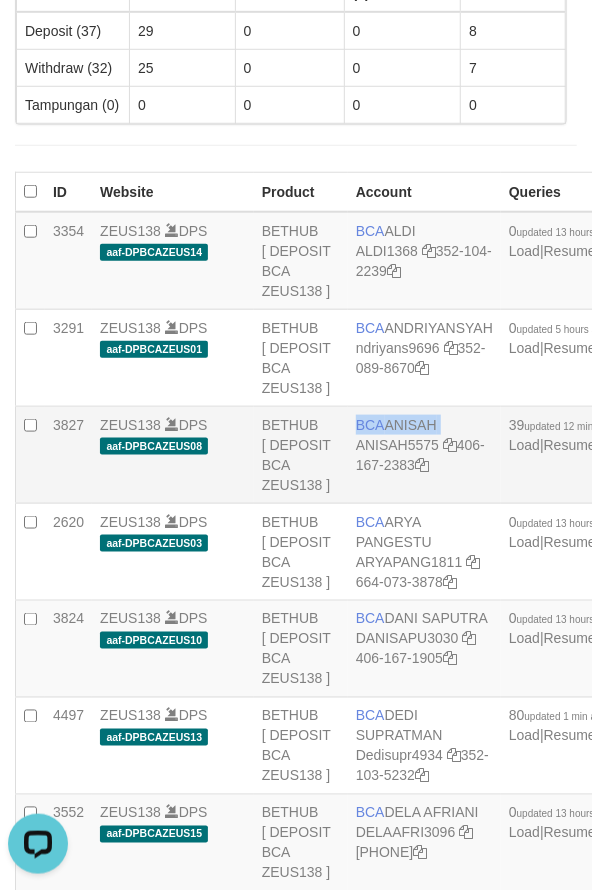 click on "BCA
ANISAH
ANISAH5575
406-167-2383" at bounding box center (424, 455) 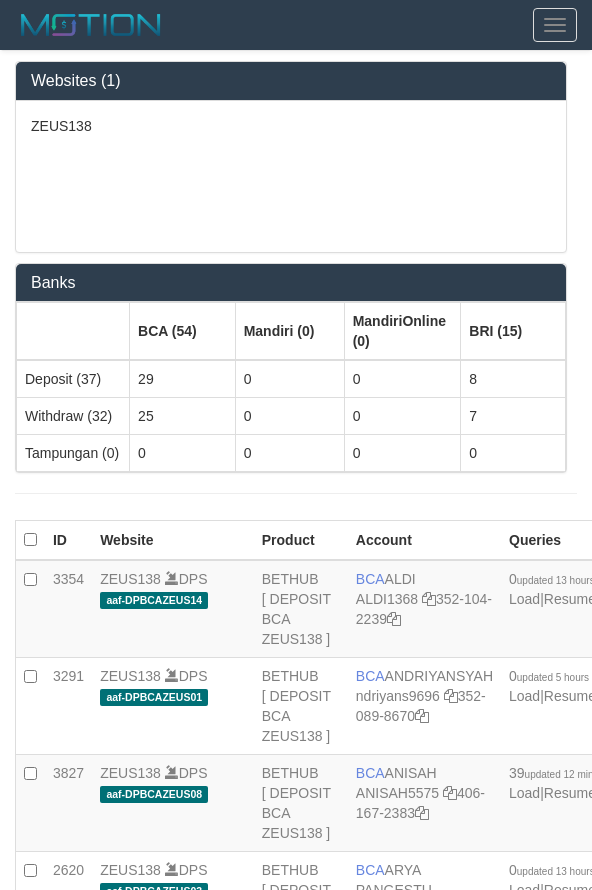 scroll, scrollTop: 348, scrollLeft: 0, axis: vertical 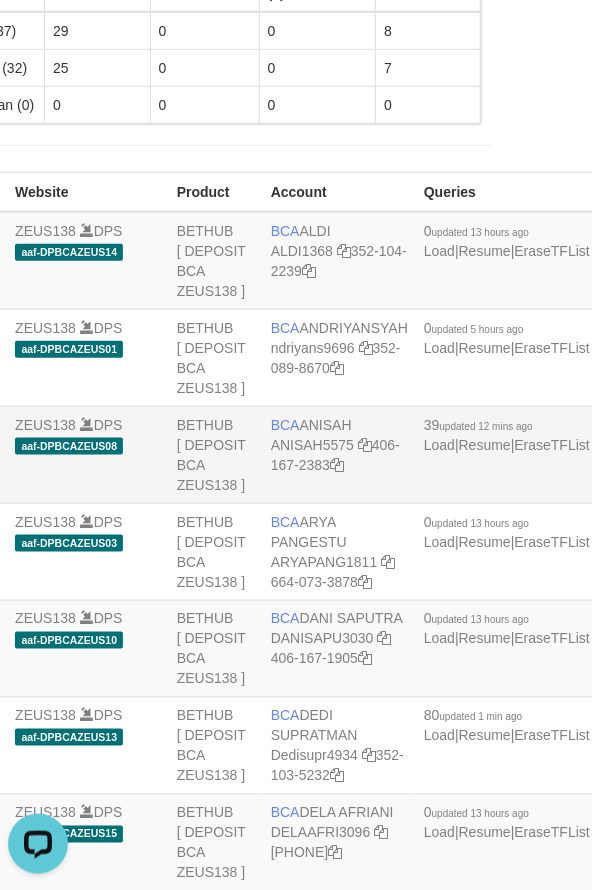click on "BCA" at bounding box center [285, 425] 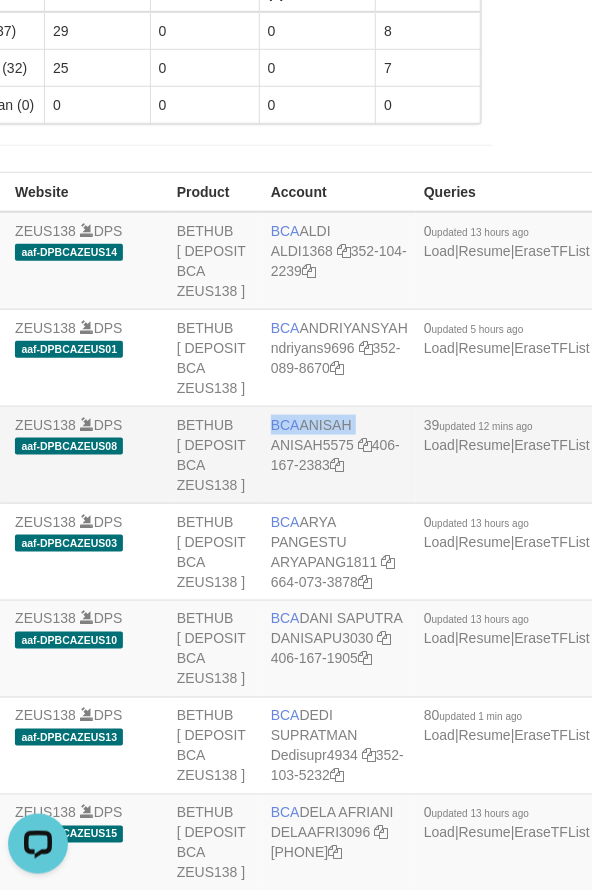 click on "BCA" at bounding box center (285, 425) 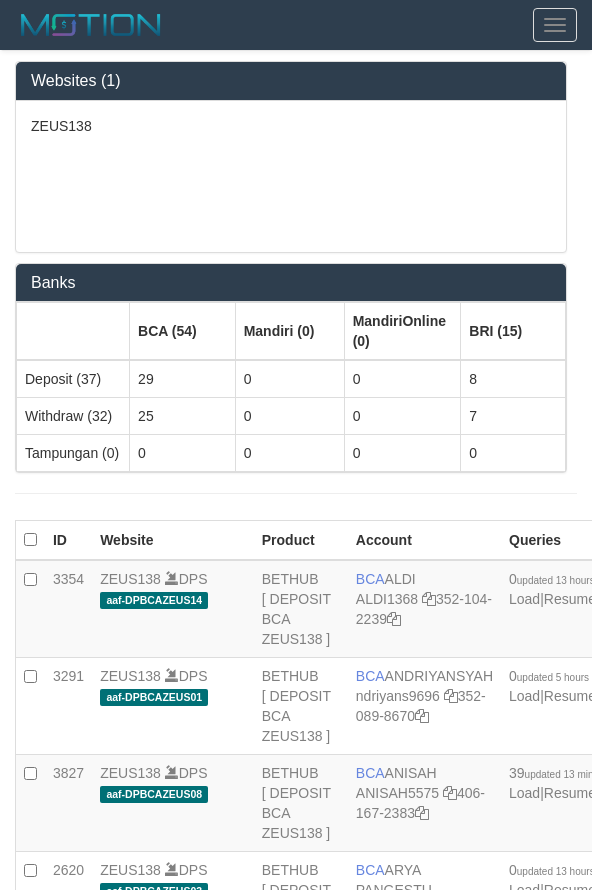 scroll, scrollTop: 348, scrollLeft: 85, axis: both 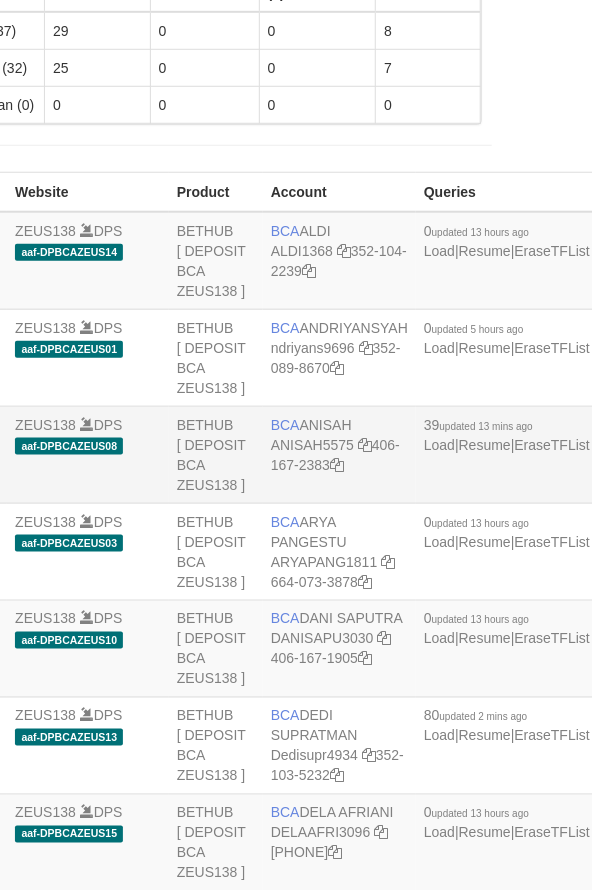 click on "BCA
ANISAH
ANISAH5575
406-167-2383" at bounding box center [339, 455] 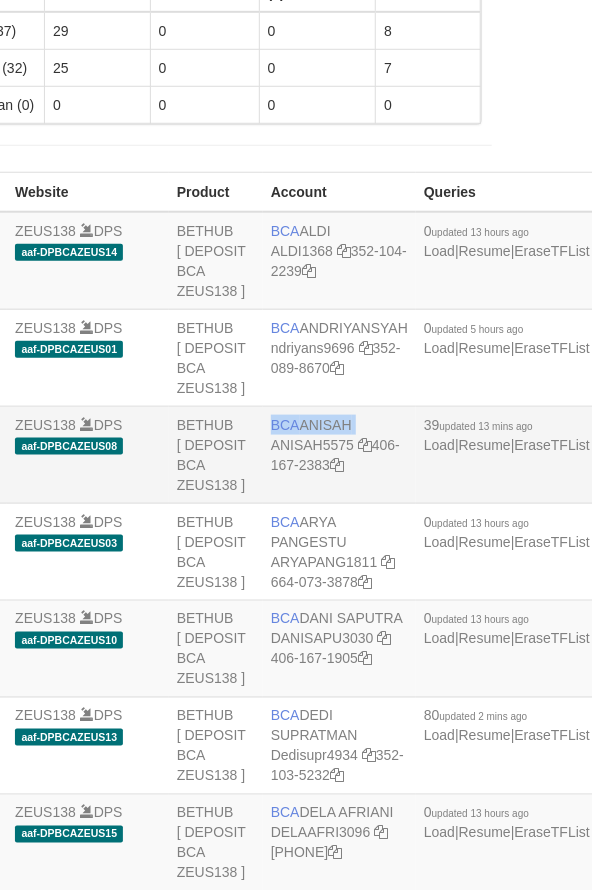 click on "BCA
ANISAH
ANISAH5575
406-167-2383" at bounding box center [339, 455] 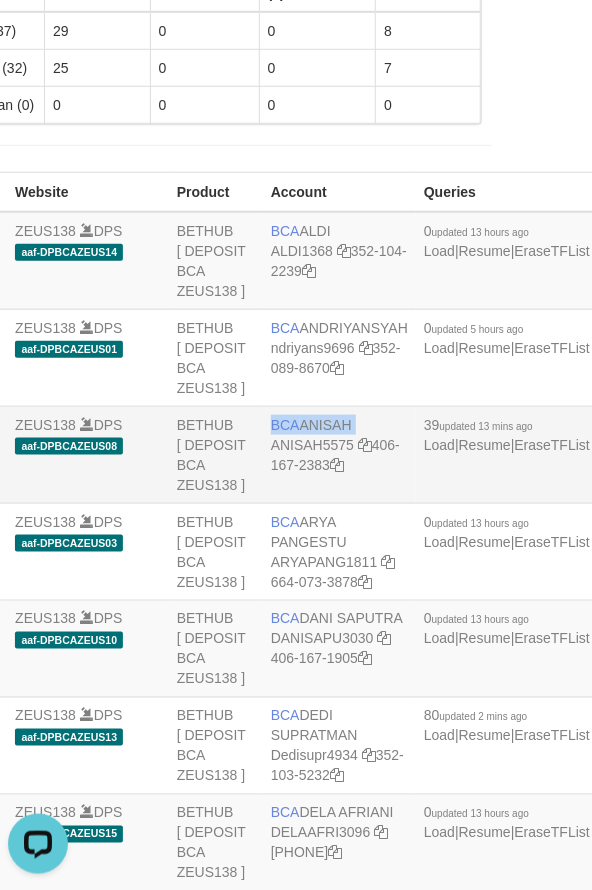 scroll, scrollTop: 0, scrollLeft: 0, axis: both 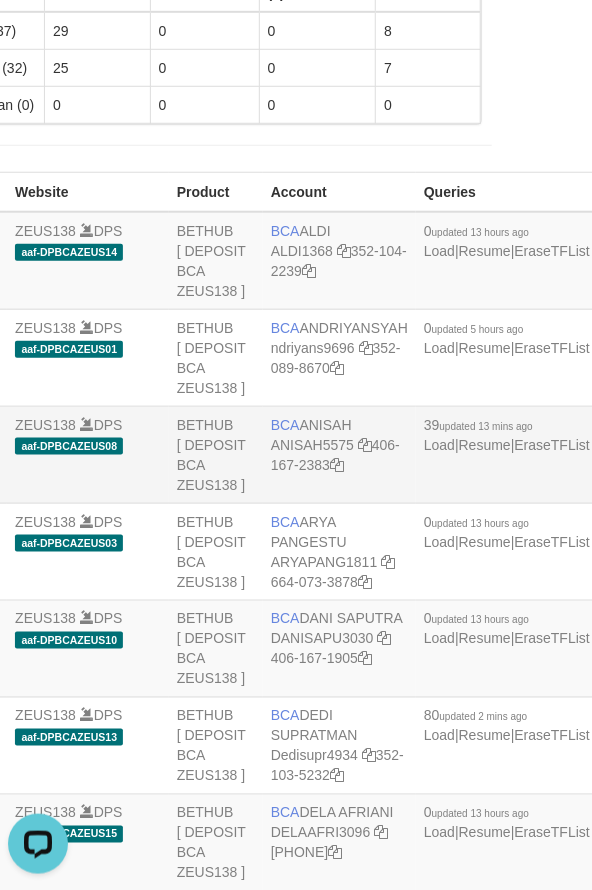 click on "BCA
ANISAH
ANISAH5575
406-167-2383" at bounding box center (339, 455) 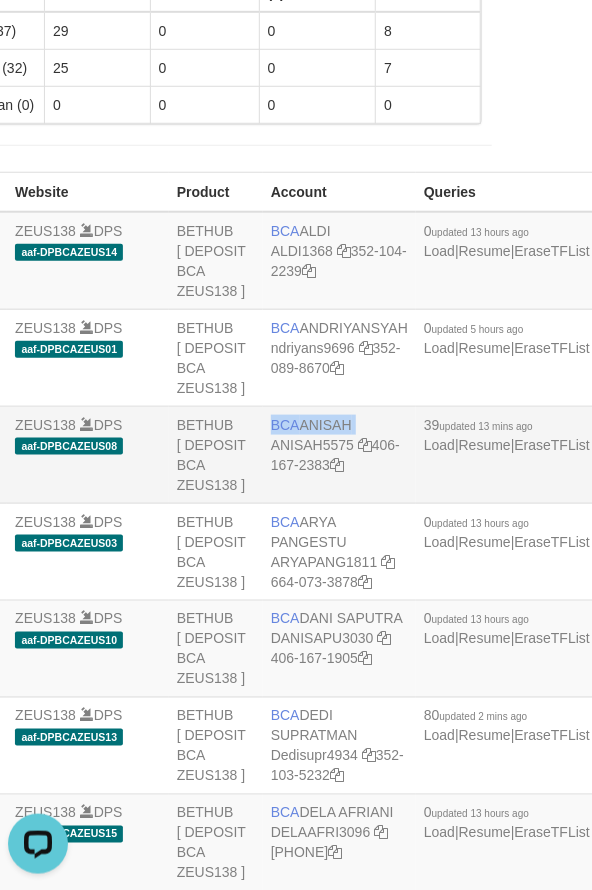 click on "BCA
ANISAH
ANISAH5575
406-167-2383" at bounding box center (339, 455) 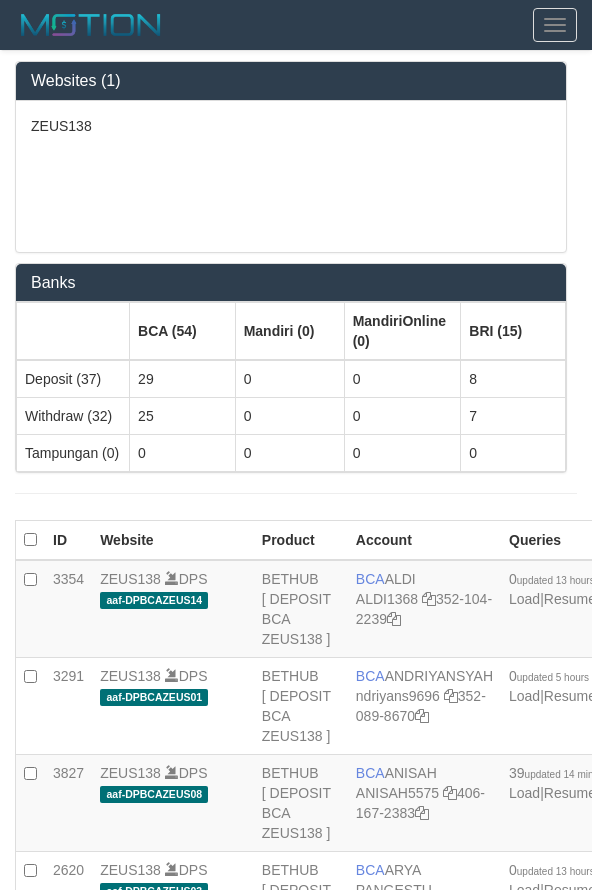 scroll, scrollTop: 348, scrollLeft: 85, axis: both 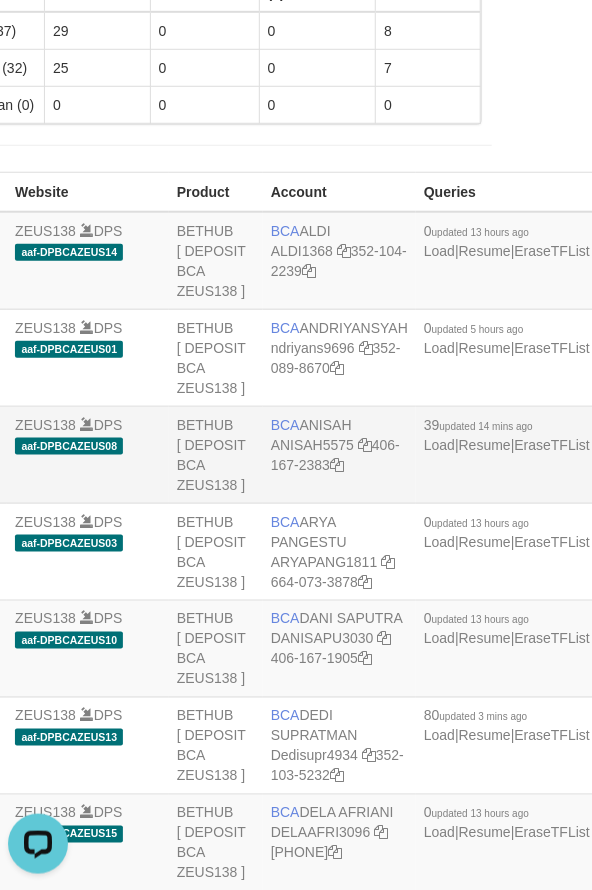 click on "BCA
ANISAH
ANISAH5575
406-167-2383" at bounding box center (339, 455) 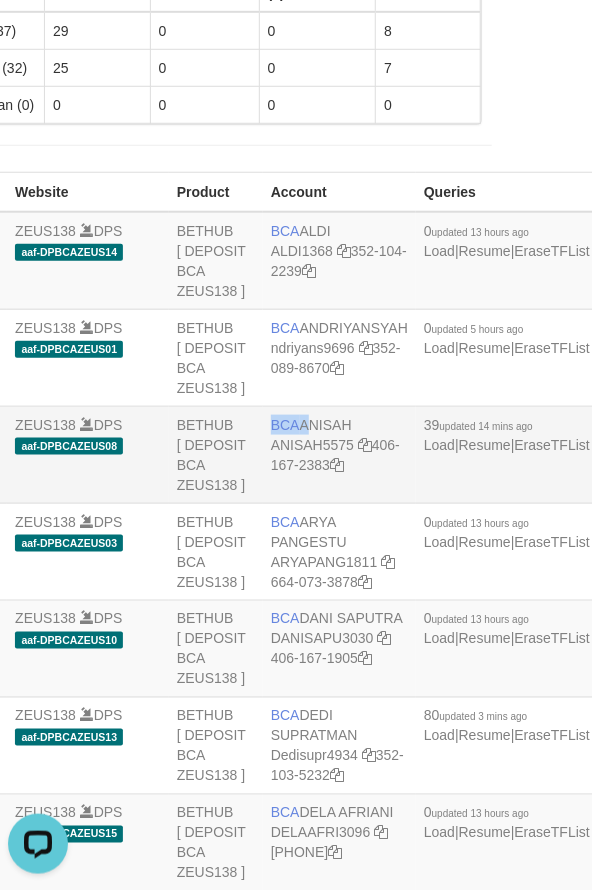 click on "BCA
ANISAH
ANISAH5575
406-167-2383" at bounding box center (339, 455) 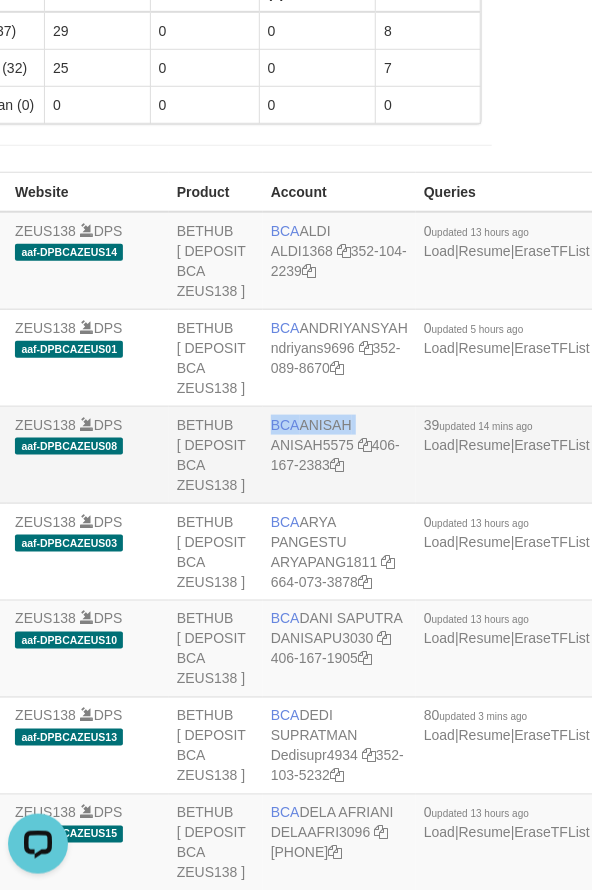 click on "BCA
ANISAH
ANISAH5575
406-167-2383" at bounding box center [339, 455] 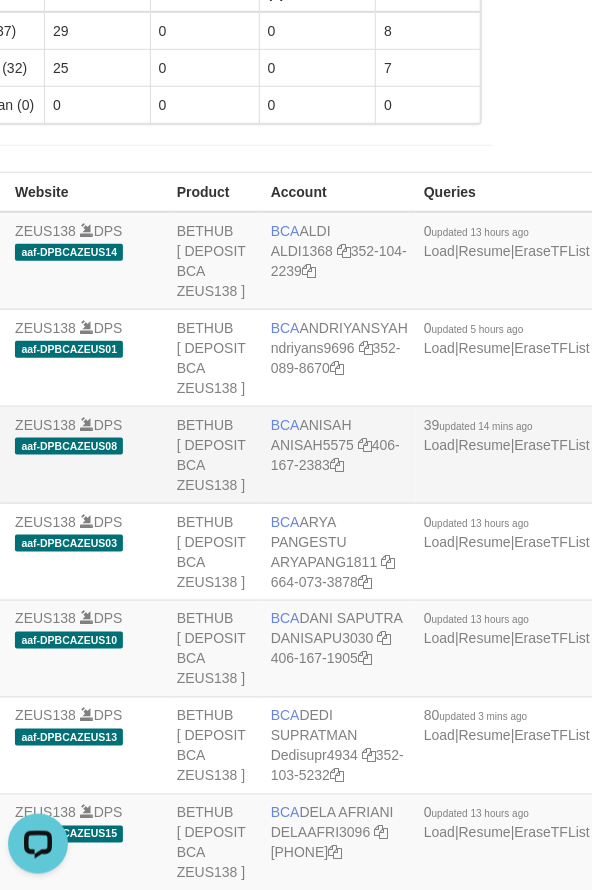 click on "BCA
ANISAH
ANISAH5575
406-167-2383" at bounding box center [339, 455] 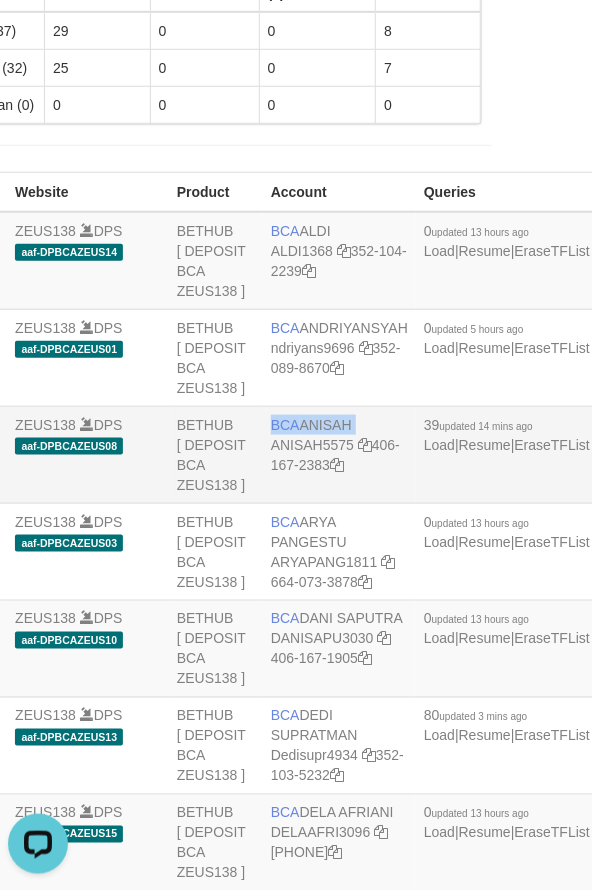 click on "BCA
ANISAH
ANISAH5575
406-167-2383" at bounding box center (339, 455) 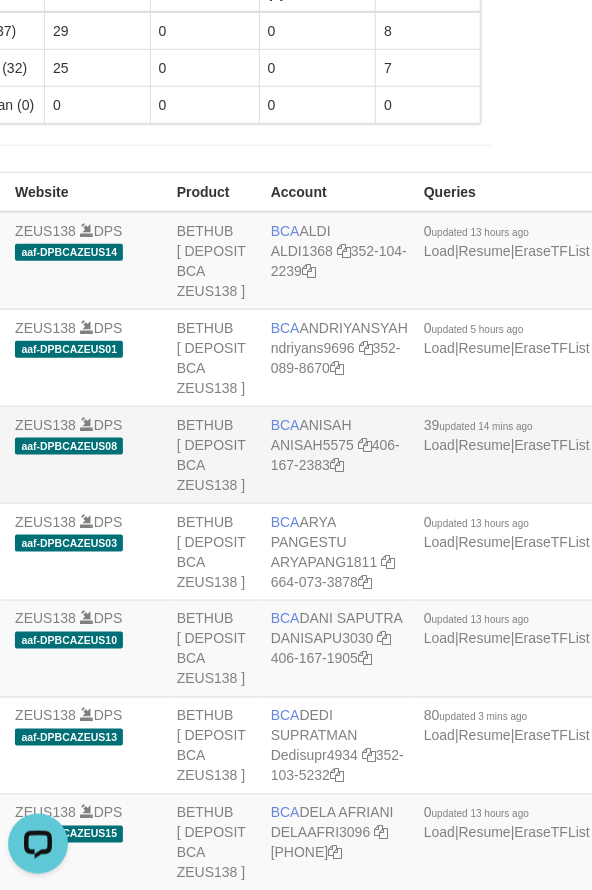 click on "BCA
ANISAH
ANISAH5575
406-167-2383" at bounding box center (339, 455) 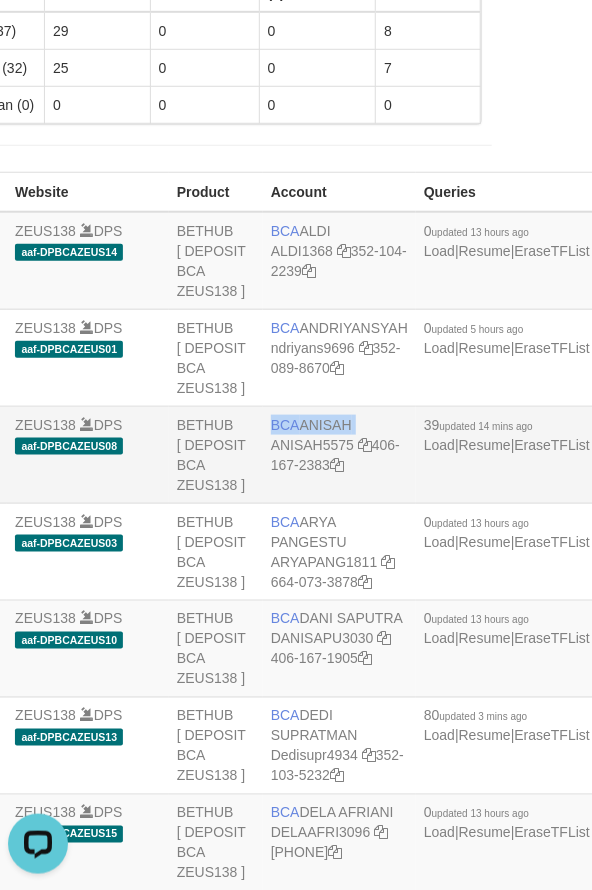 click on "BCA
ANISAH
ANISAH5575
406-167-2383" at bounding box center (339, 455) 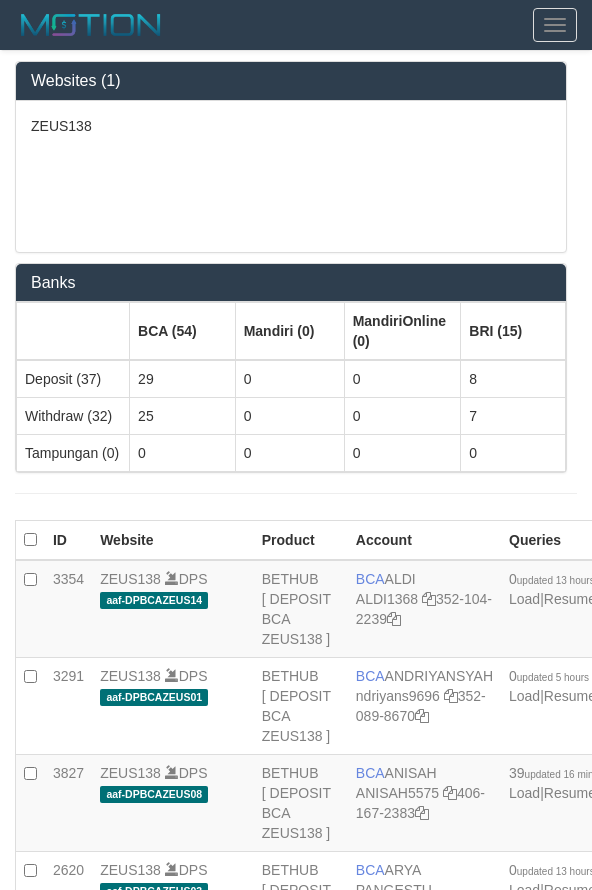 scroll, scrollTop: 348, scrollLeft: 85, axis: both 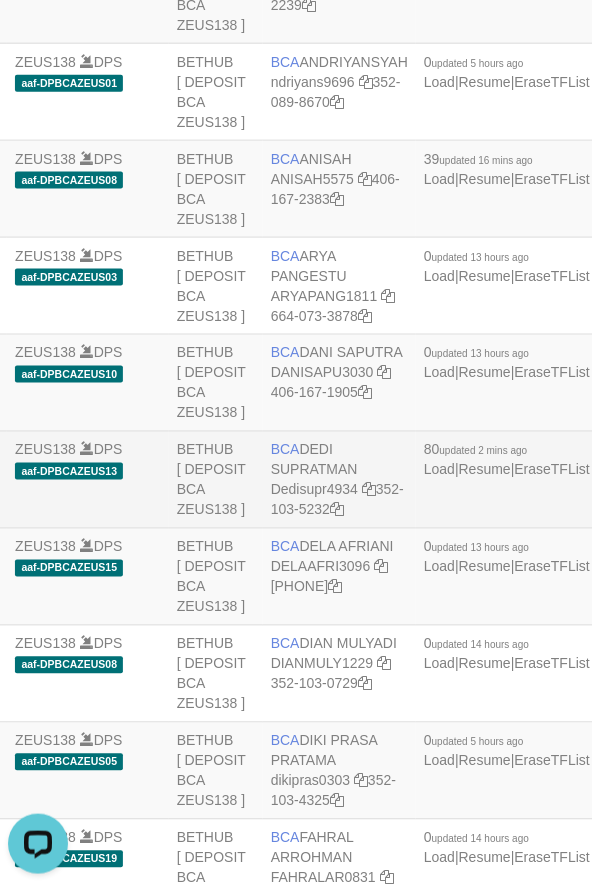 click on "BCA
DEDI SUPRATMAN
Dedisupr4934
352-103-5232" at bounding box center (339, 480) 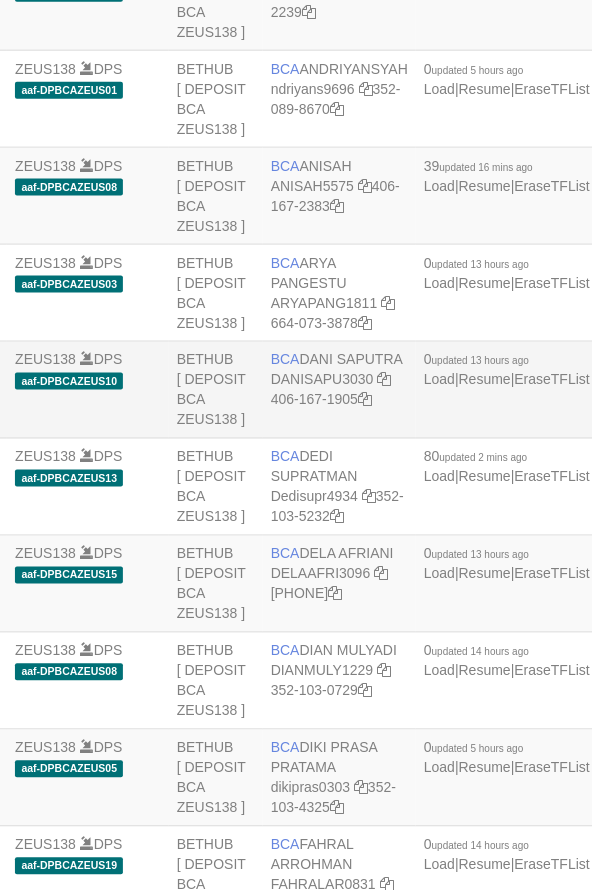 scroll, scrollTop: 614, scrollLeft: 85, axis: both 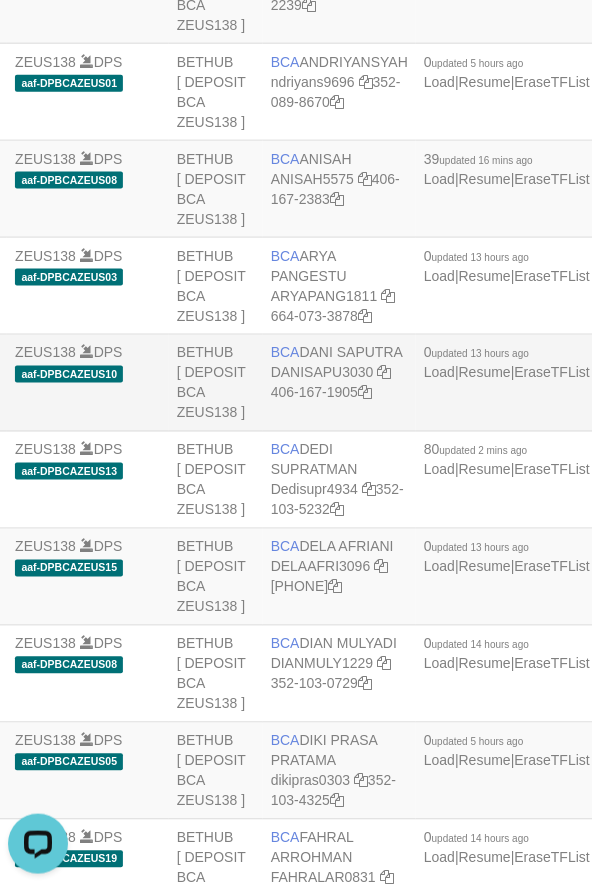 click on "[BRAND]
[FIRST] [LAST]
[USERNAME]
[PHONE]" at bounding box center (339, 383) 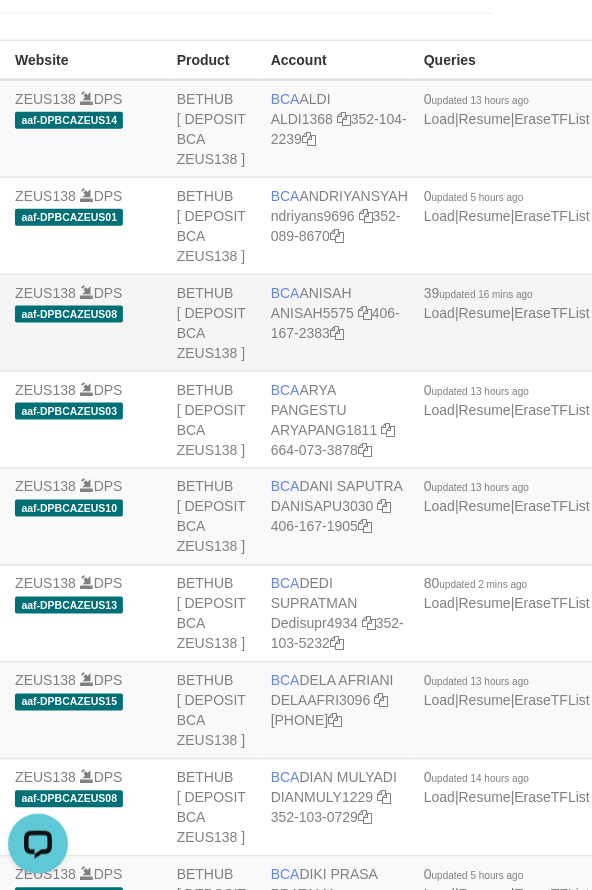 scroll, scrollTop: 214, scrollLeft: 85, axis: both 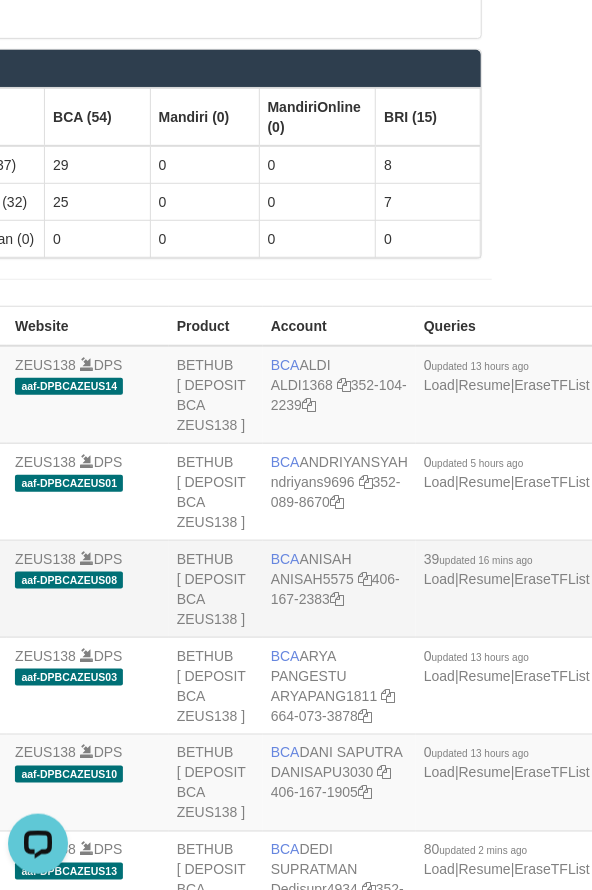 click on "BCA
ANISAH
ANISAH5575
406-167-2383" at bounding box center [339, 589] 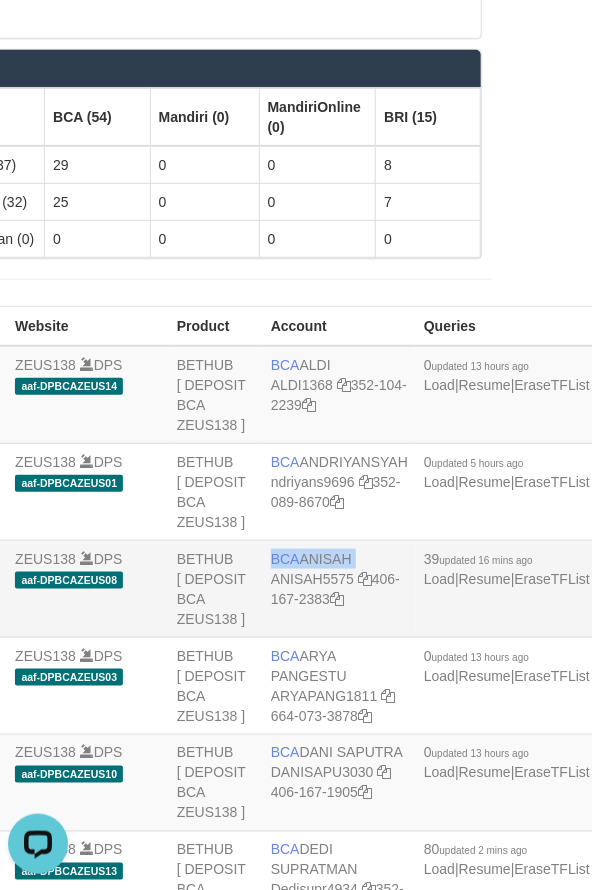 click on "BCA
ANISAH
ANISAH5575
406-167-2383" at bounding box center (339, 589) 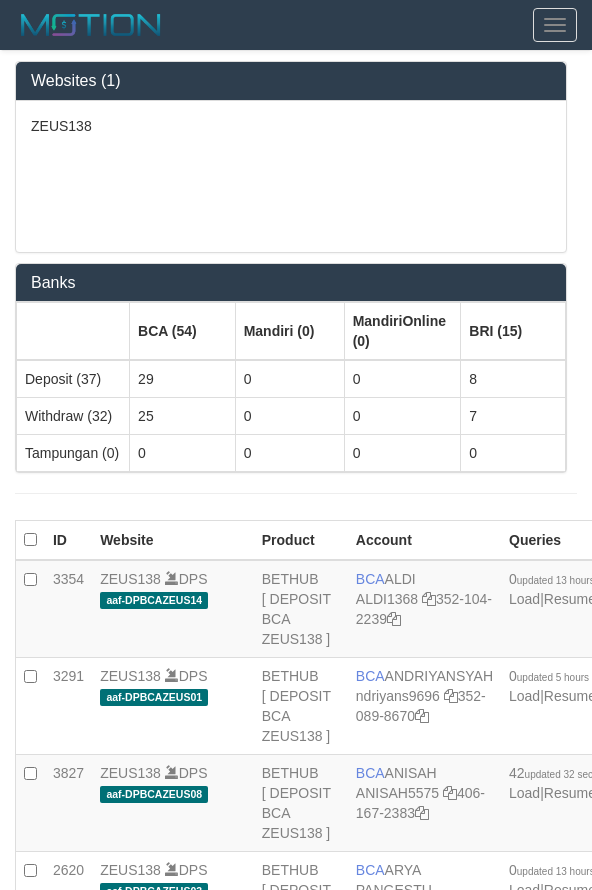 scroll, scrollTop: 214, scrollLeft: 85, axis: both 